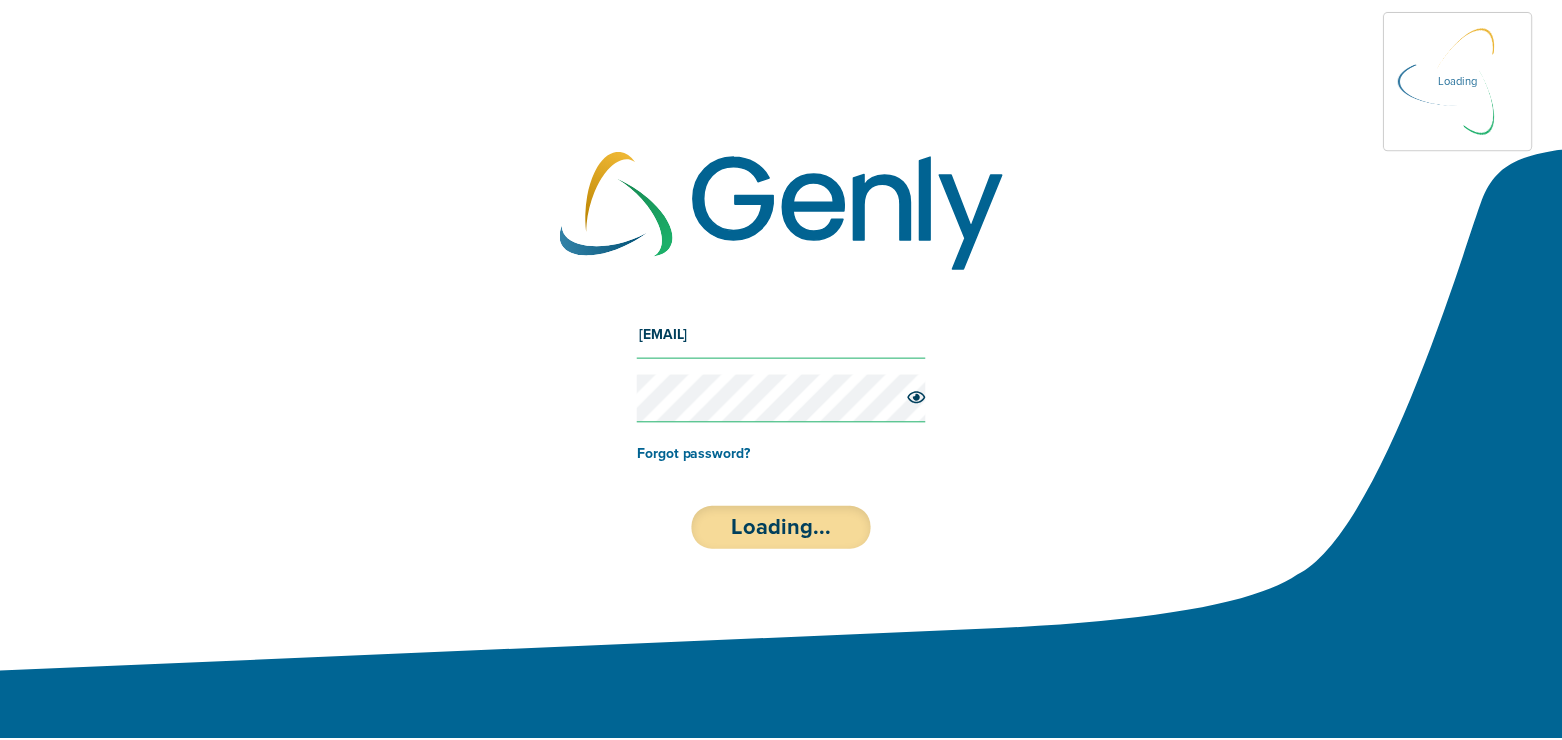 scroll, scrollTop: 0, scrollLeft: 0, axis: both 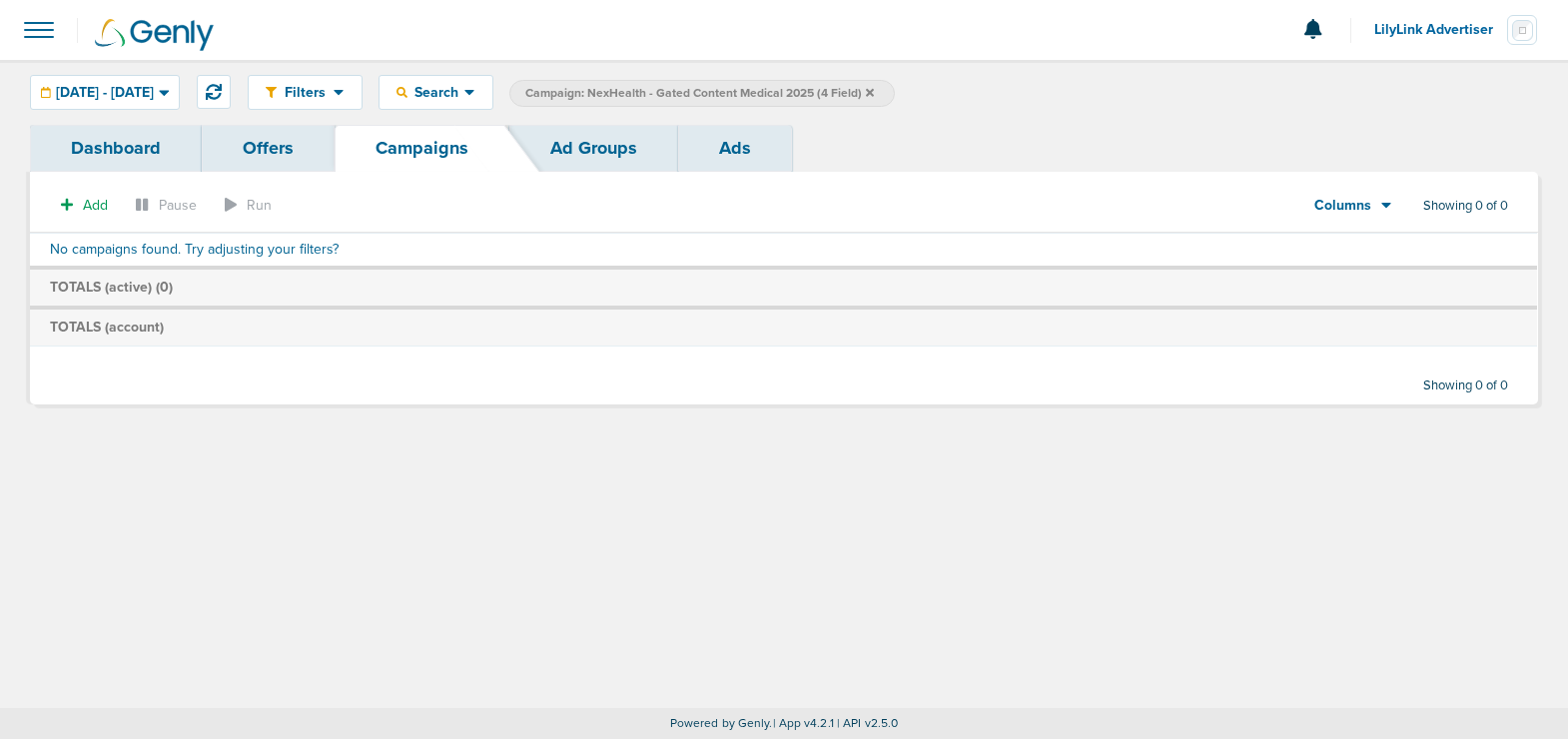click at bounding box center (870, 92) 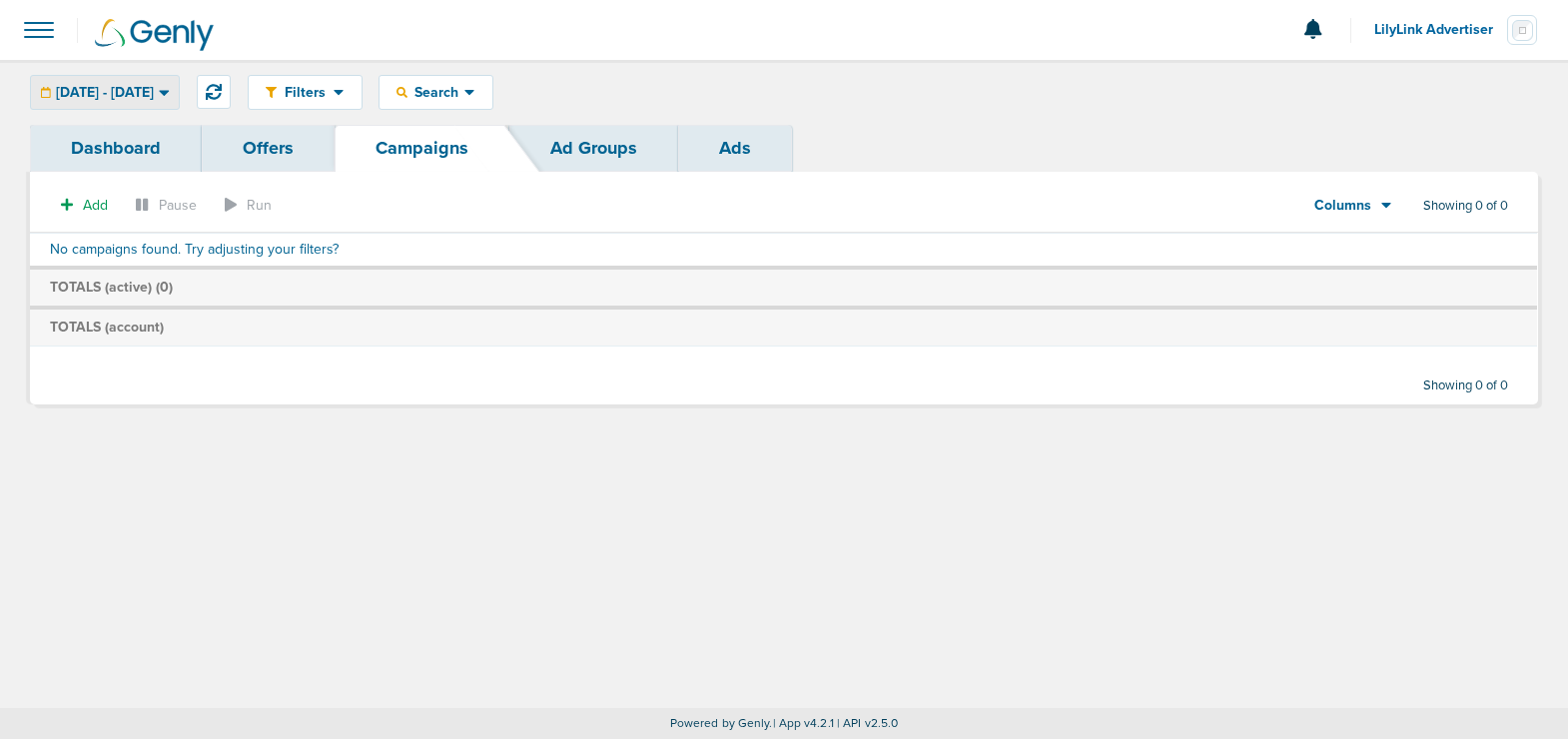 click on "[DATE] - [DATE]" at bounding box center [105, 93] 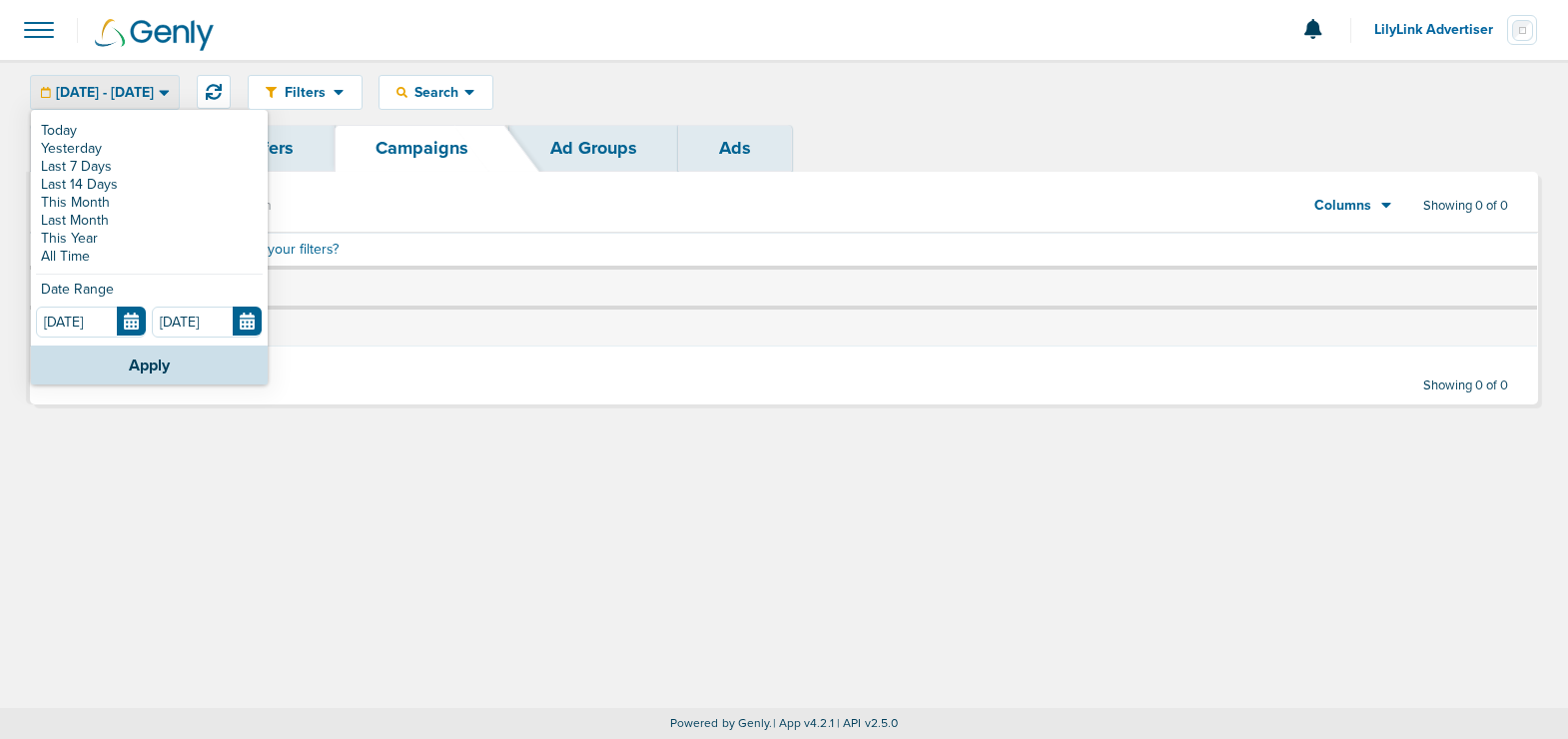 click on "All Time" at bounding box center (149, 131) 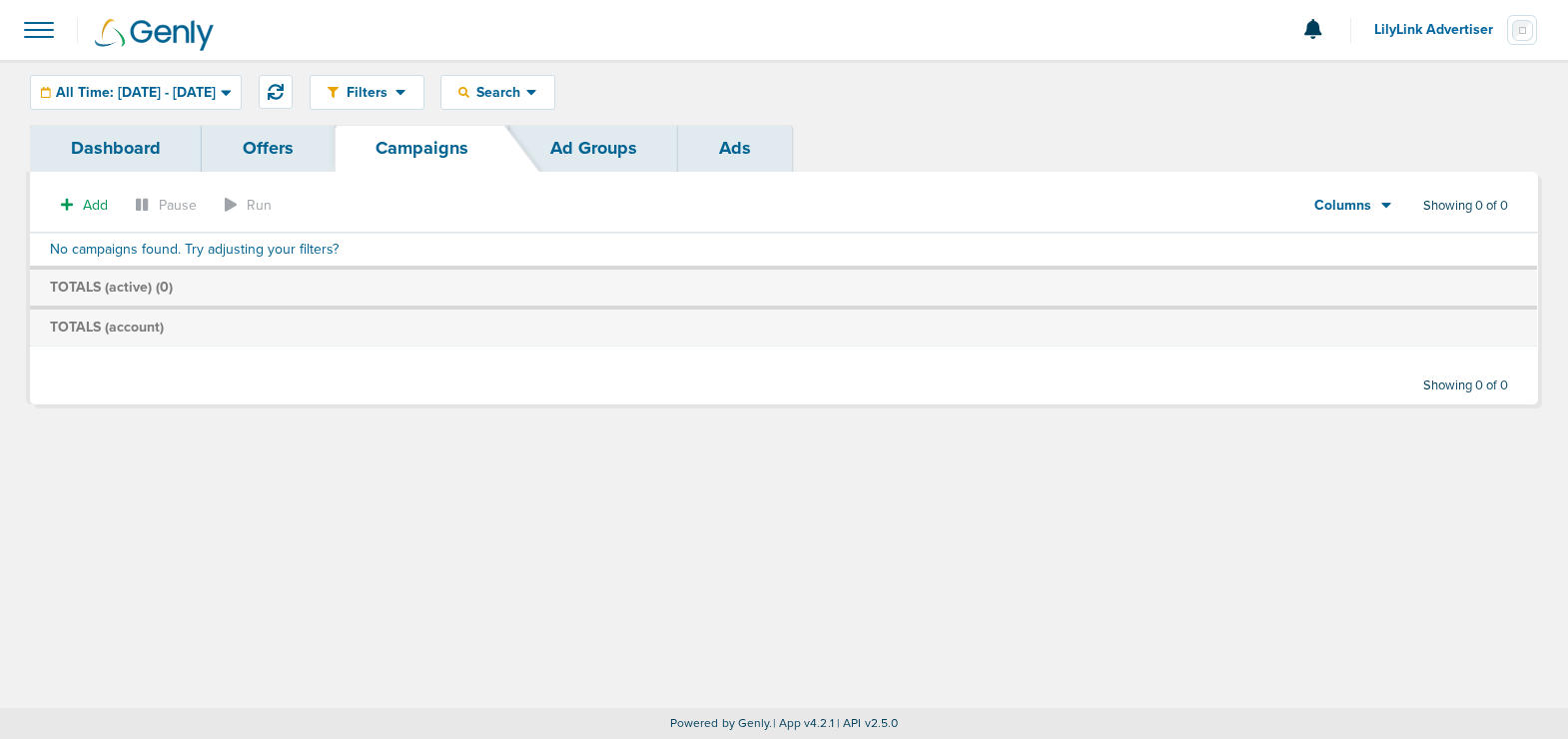 click on "Offers" at bounding box center (268, 148) 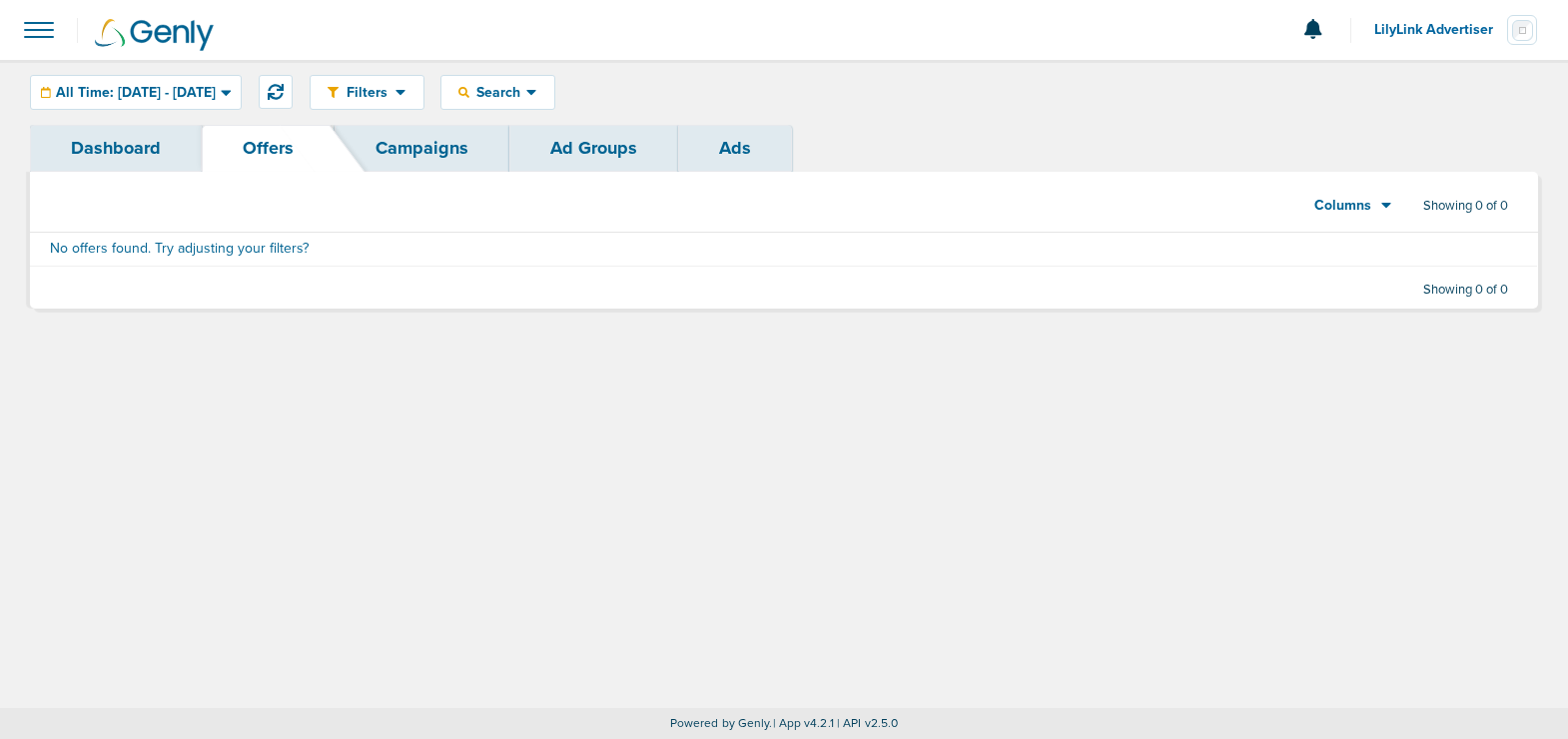 click on "Campaigns" at bounding box center (421, 148) 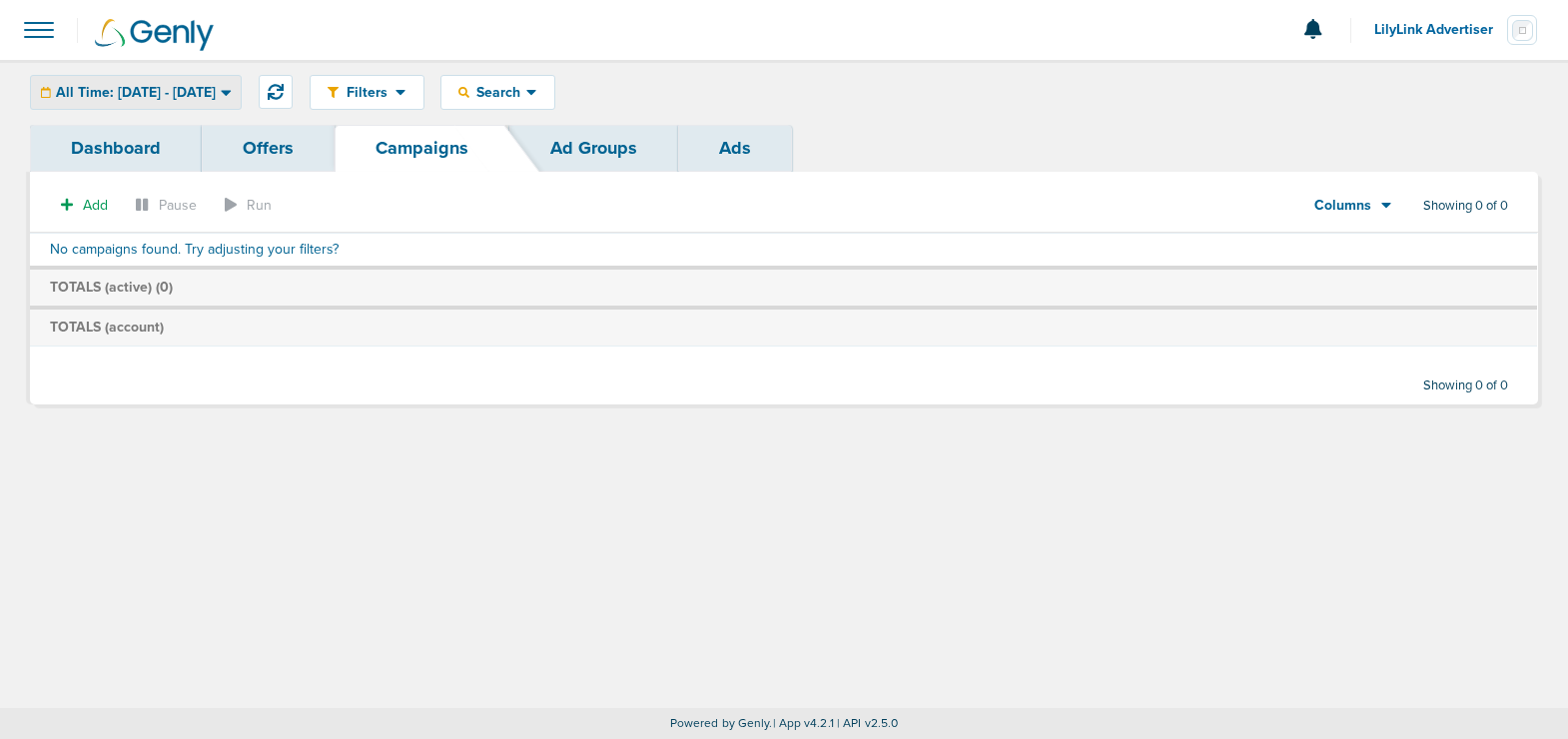 click on "All Time: [DATE] - [DATE]" at bounding box center (136, 92) 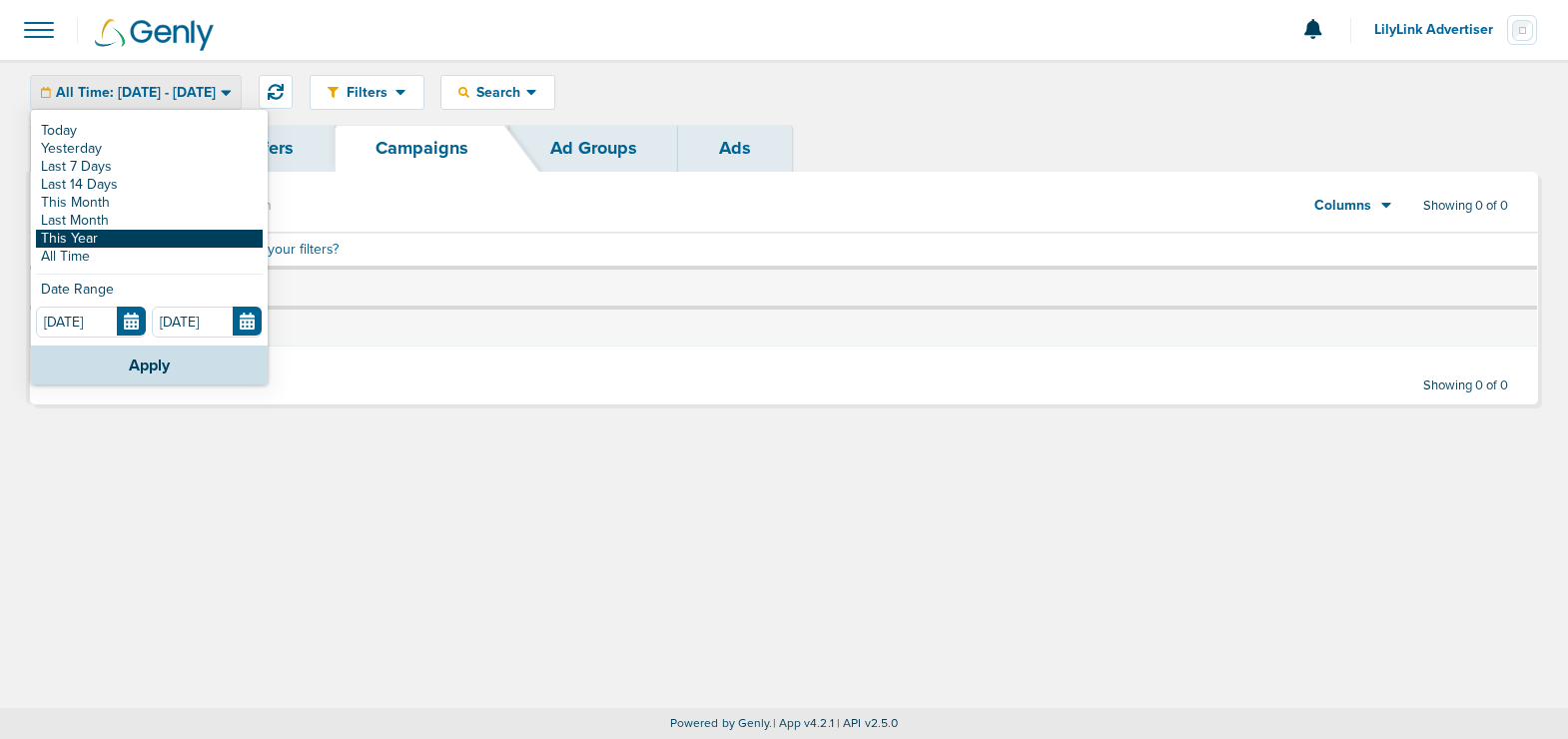 click on "This Year" at bounding box center (149, 131) 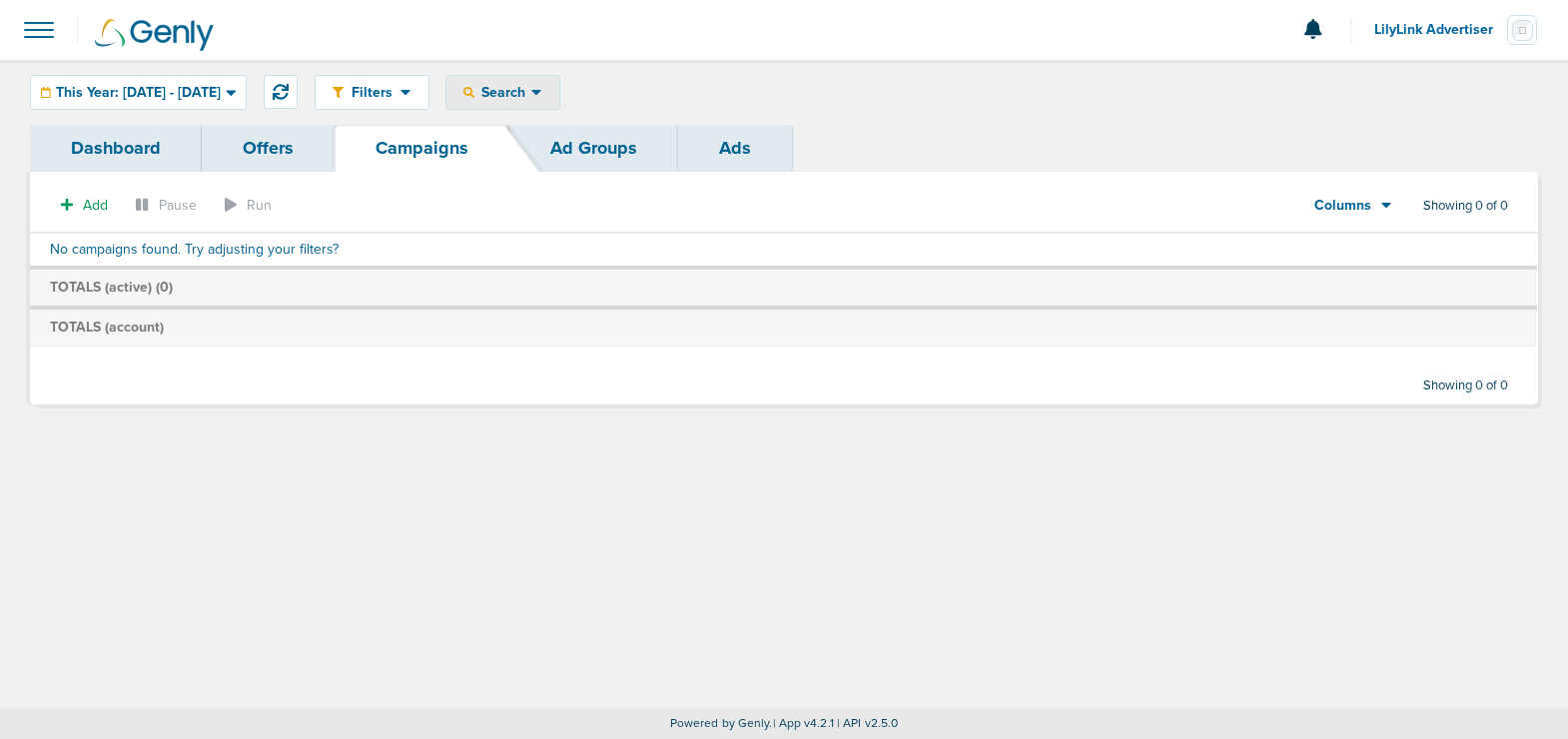 click on "Search" at bounding box center [502, 92] 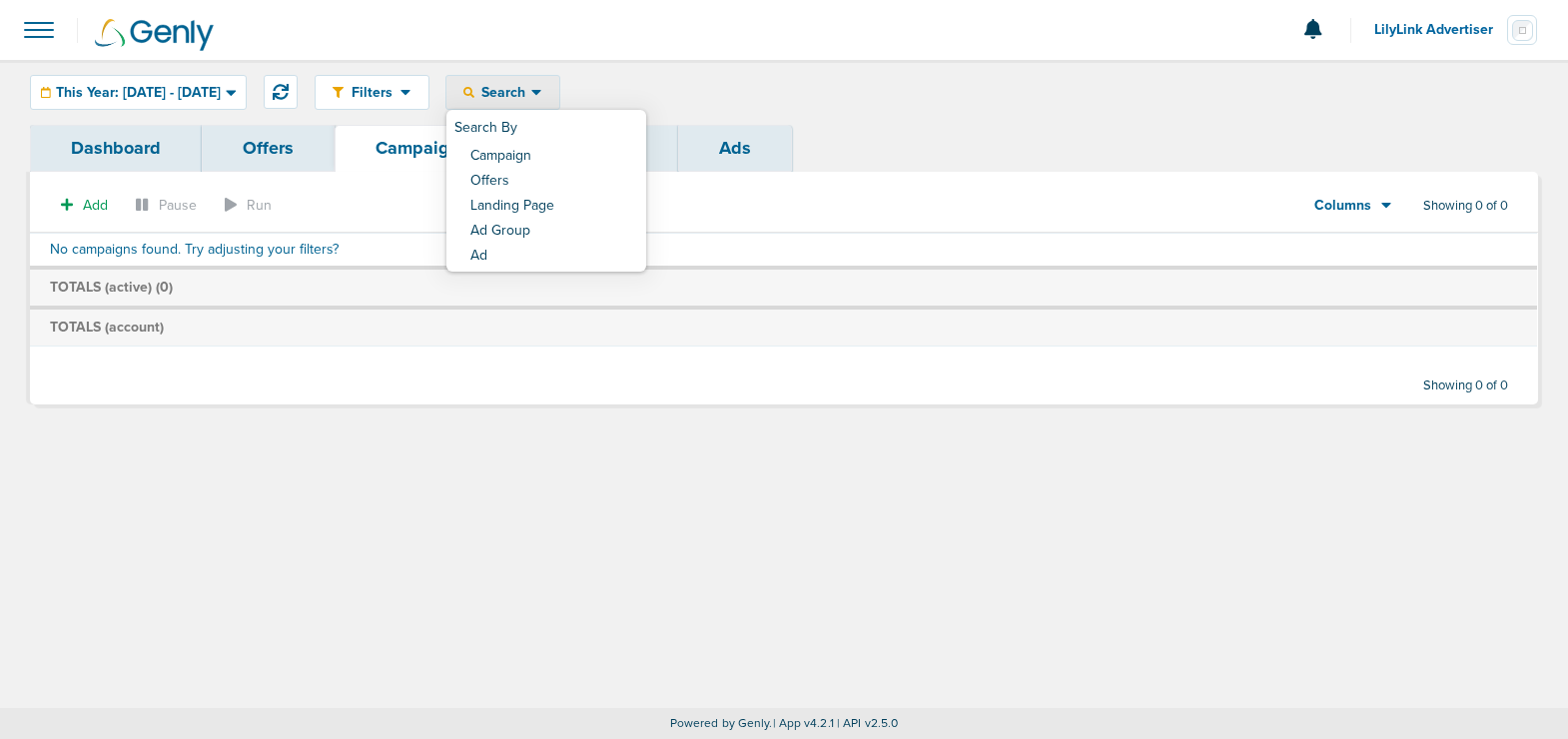 click on "Filters     Active Only   Settings   Status   Active   Inactive   Objectives   MQL SQL Traffic Awareness   Placements   Facebook Google Ads Yahoo Gemini Outbrain   Verticals   Dental Dental-B2B B2B Medical Vets Real Estate Charity B2B_Dental B2BVet Legal Veterinary Home Services IT Services Construction Engineering   Delivery Metrics   Spend Leads CPL Media % CVR % Clicks CPC Impressions CTR CPM     Search
Search By
Campaign Offers Landing Page Ad Group Ad
By Lead Info
Fields   [FIRST] [LAST] [EMAIL] [PHONE] [CLIENT ID] [SOURCE] [SOURCE CAMPAIGN ID] [SOURCE AD ID] [PAGE URL] [PAGE VARIANT] [PAGE NAME] [PAGE ID] [JOB TITLE] [ADDRESS] [COMPANY] [BEST TIME] [AUDIENCE ID] [ASSET TITLE] [COMPANY INFO] [COMPANY SIZE] [CONTACT INFO] [JOB DESCRIPTION] [PAGE SEARCH TERMS] [PREFERRED CONTACT] [SOURCE CHANNEL] [SOURCE MEDIUM] [COMPANY WEBSITE] [HANDRAISE] [IP ADDRESS] [STATE] [ZIP CODE]" at bounding box center (926, 92) 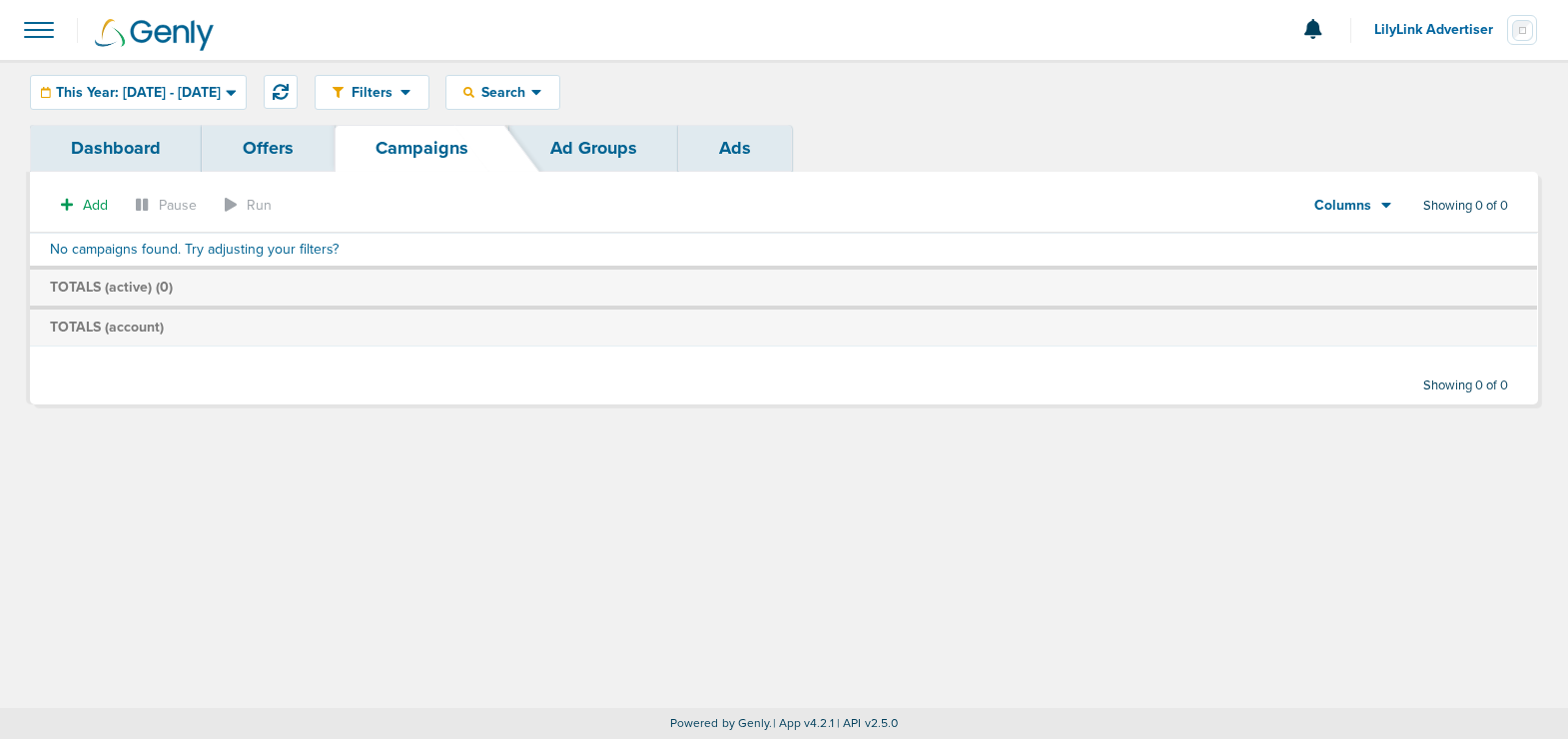 click on "Dashboard" at bounding box center [116, 148] 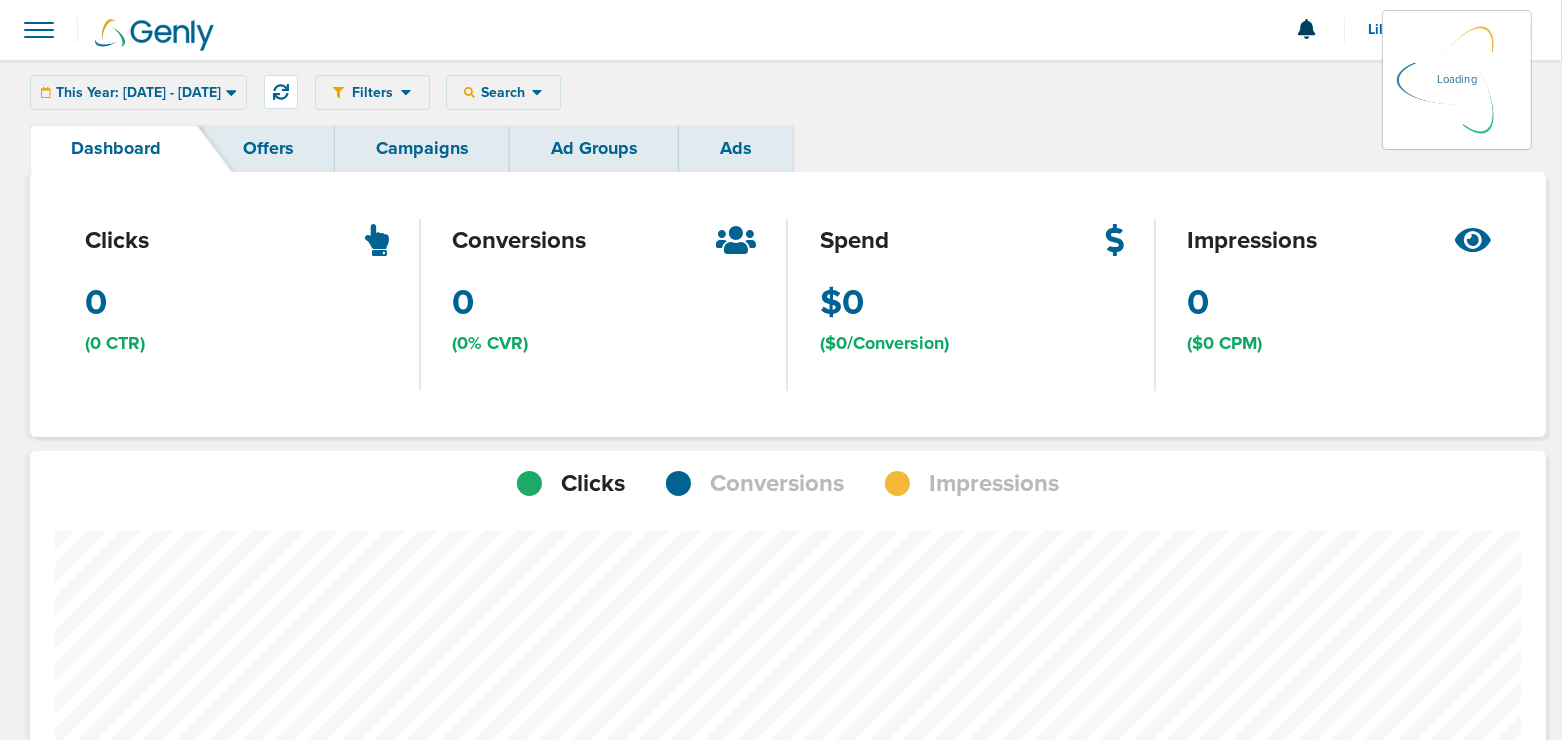 scroll, scrollTop: 998443, scrollLeft: 998497, axis: both 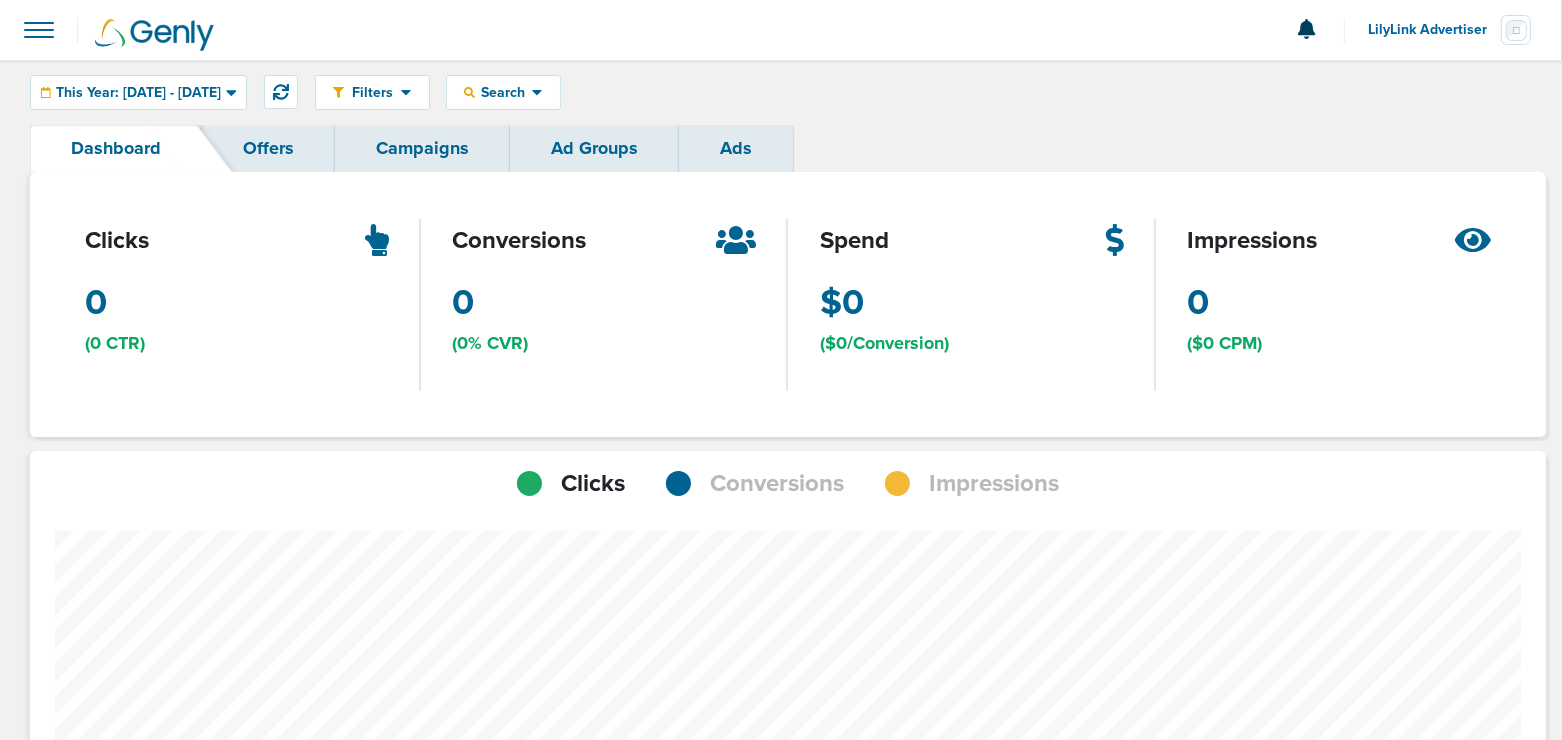 click on "Campaigns" at bounding box center [422, 148] 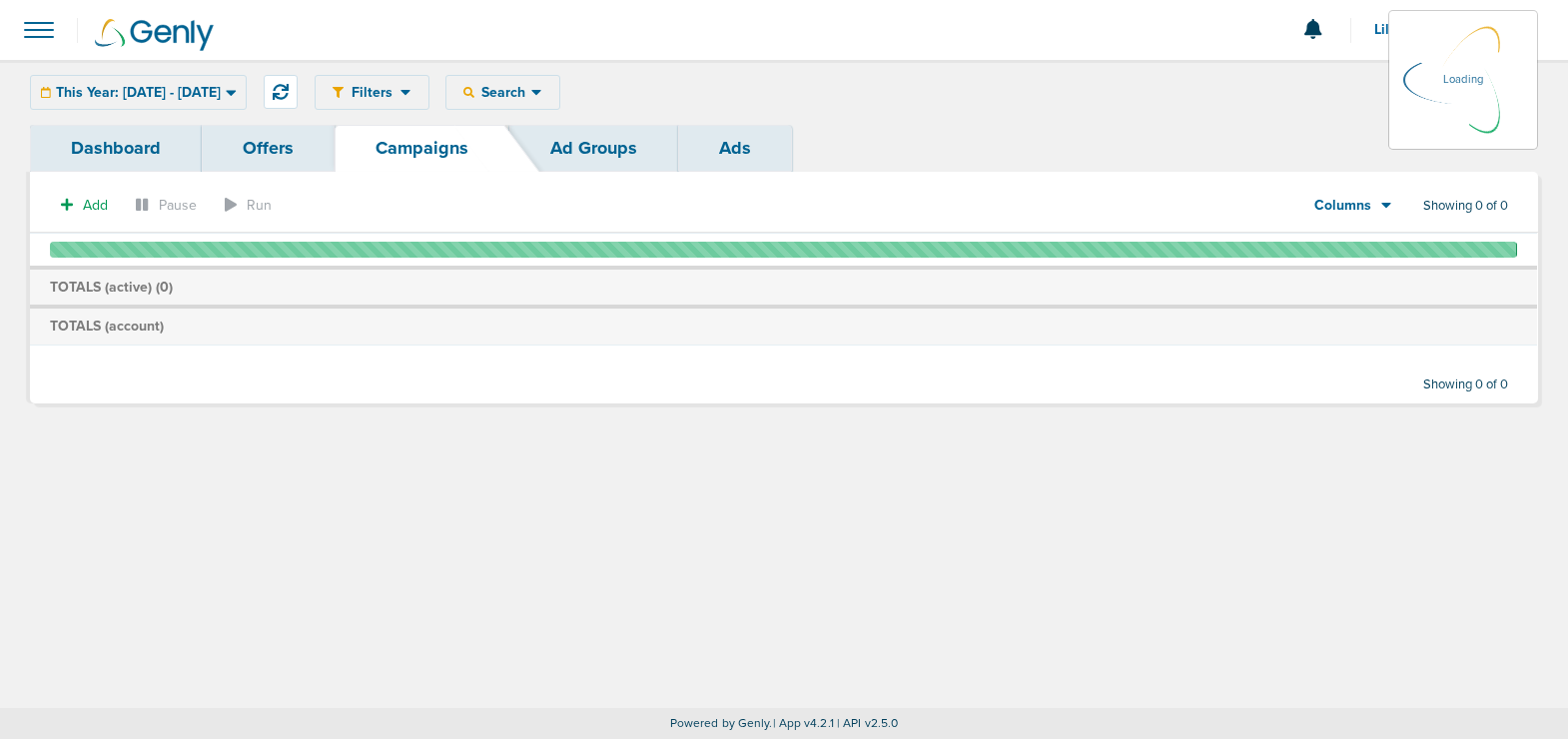 click at bounding box center (536, 92) 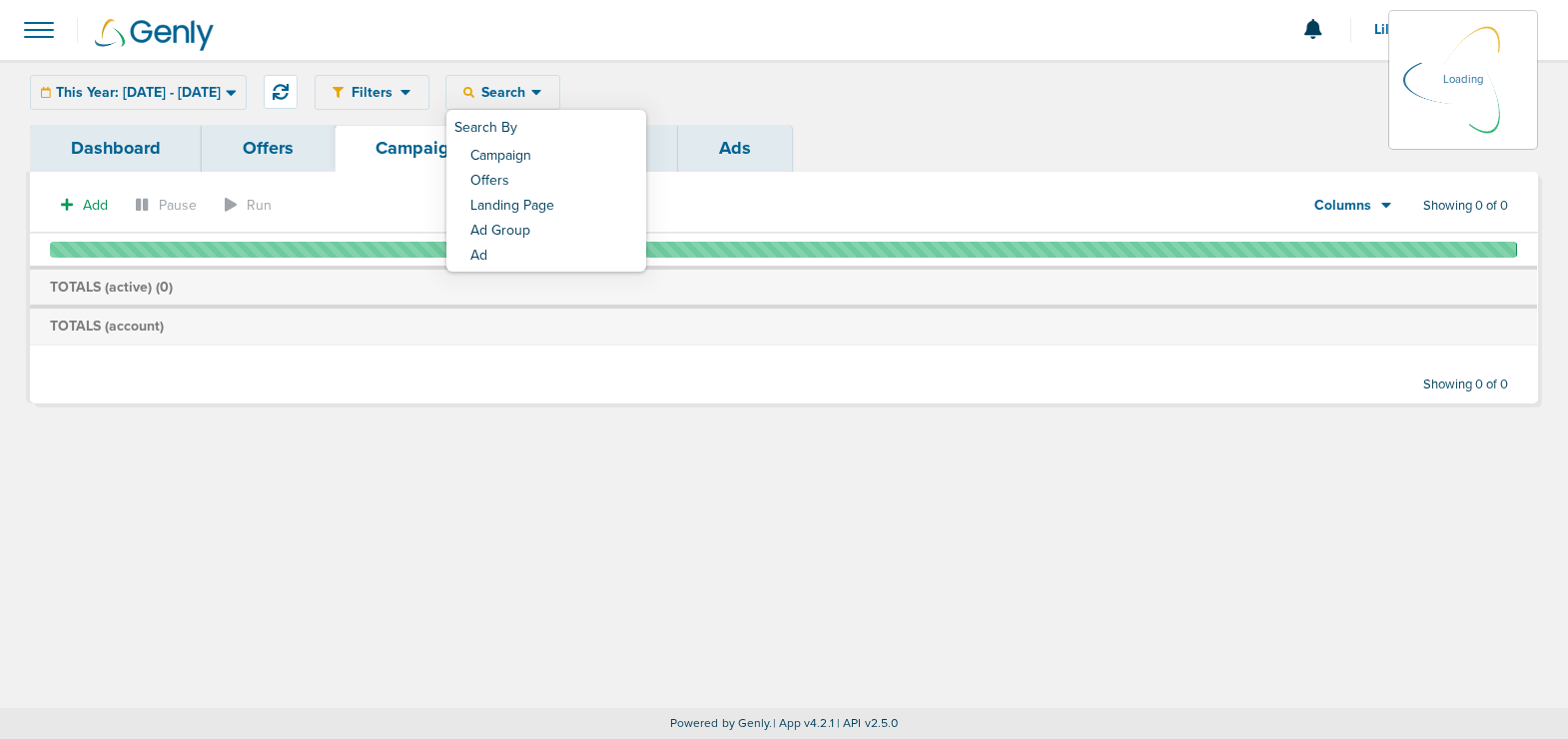 click at bounding box center [405, 92] 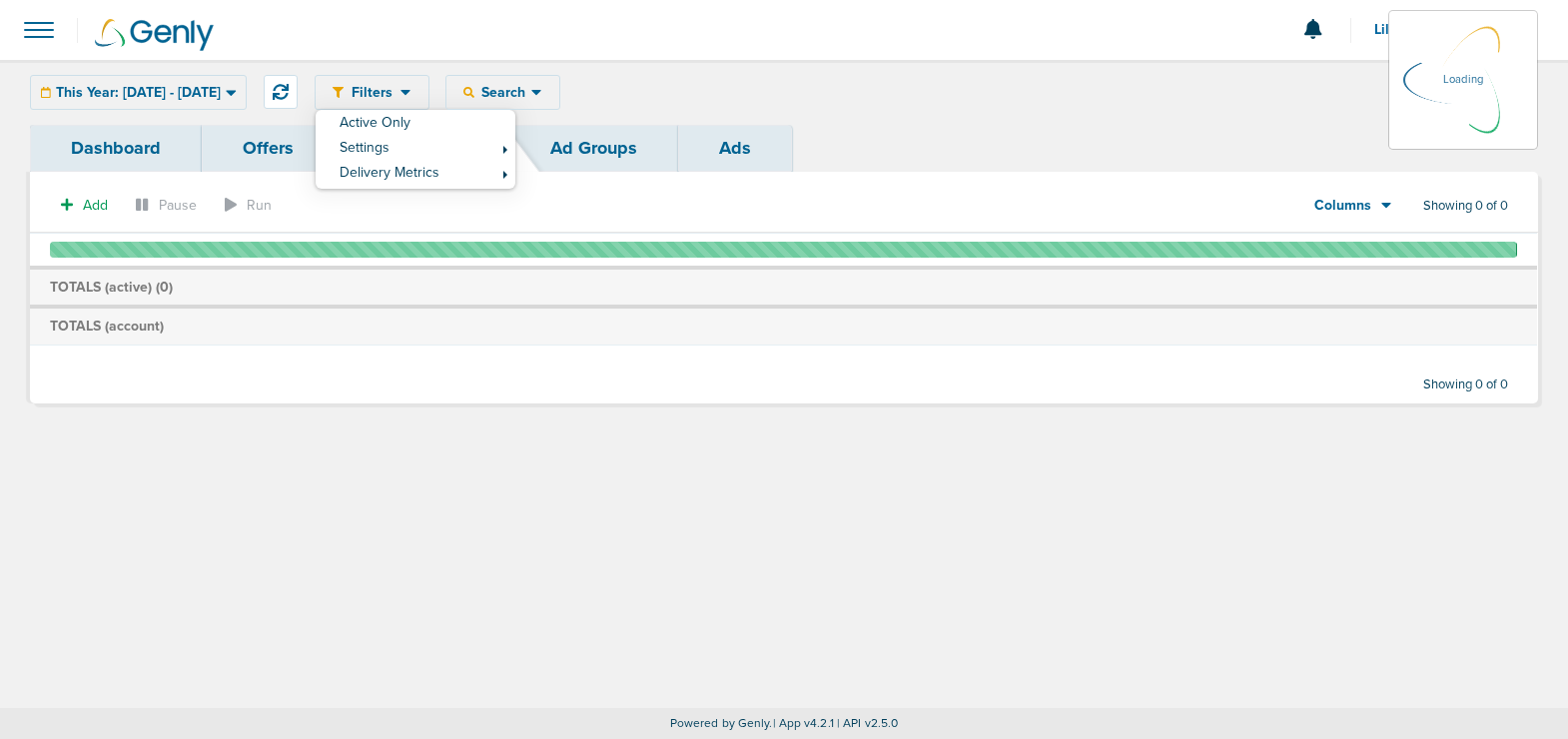 click at bounding box center [405, 93] 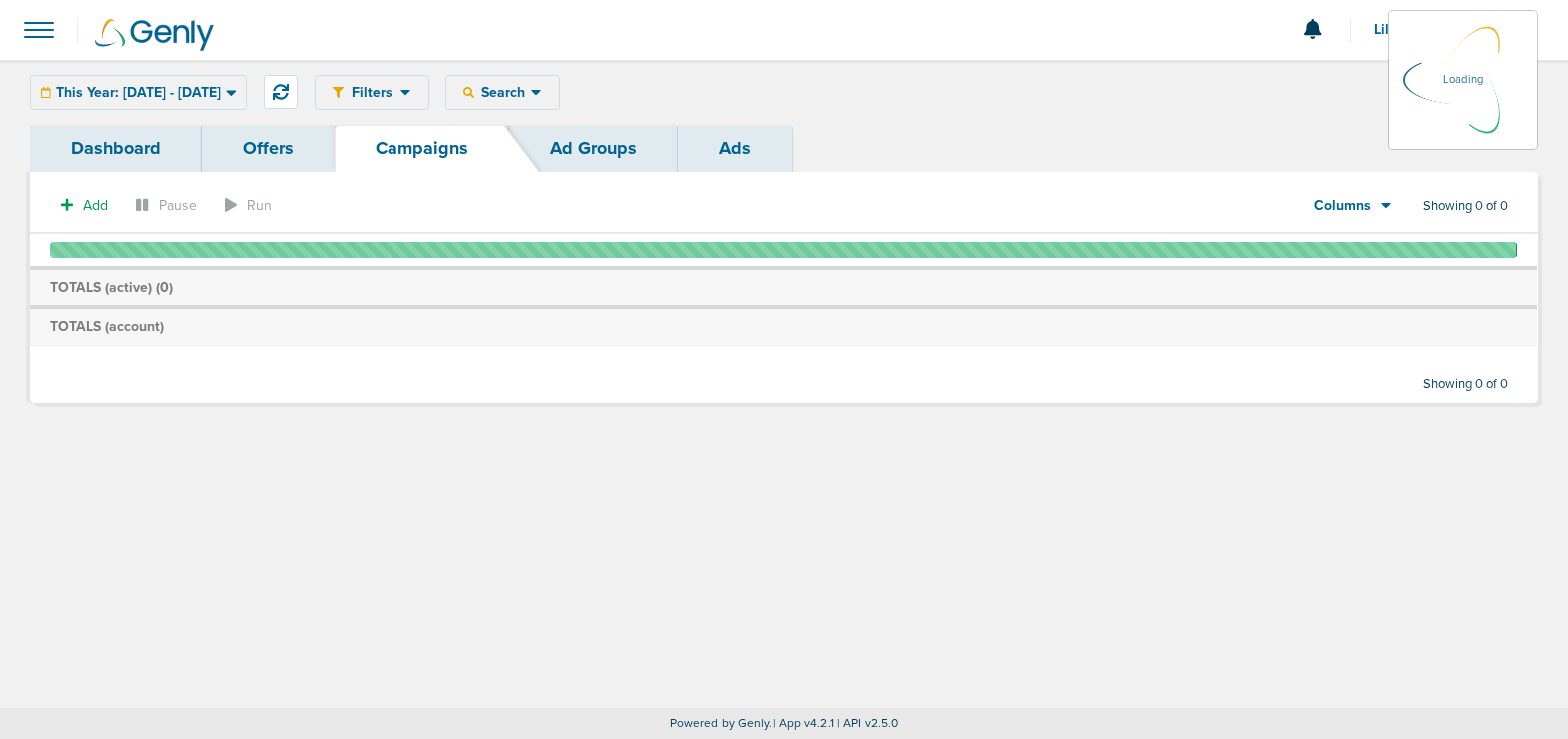 click on "Filters     Active Only   Settings   Status   Active   Inactive   Objectives   MQL SQL Traffic Awareness   Placements   Facebook Google Ads Yahoo Gemini Outbrain   Verticals   Dental Dental-B2B B2B Medical Vets Real Estate Charity B2B_Dental B2BVet Legal Veterinary Home Services IT Services Construction Engineering   Delivery Metrics   Spend Leads CPL Media % CVR % Clicks CPC Impressions CTR CPM     Search
Search By
Campaign Offers Landing Page Ad Group Ad
By Lead Info
Fields   [FIRST] [LAST] [EMAIL] [PHONE] [CLIENT ID] [SOURCE] [SOURCE CAMPAIGN ID] [SOURCE AD ID] [PAGE URL] [PAGE VARIANT] [PAGE NAME] [PAGE ID] [JOB TITLE] [ADDRESS] [COMPANY] [BEST TIME] [AUDIENCE ID] [ASSET TITLE] [COMPANY INFO] [COMPANY SIZE] [CONTACT INFO] [JOB DESCRIPTION] [PAGE SEARCH TERMS] [PREFERRED CONTACT] [SOURCE CHANNEL] [SOURCE MEDIUM] [COMPANY WEBSITE] [HANDRAISE] [IP ADDRESS] [STATE] [ZIP CODE]" at bounding box center (926, 92) 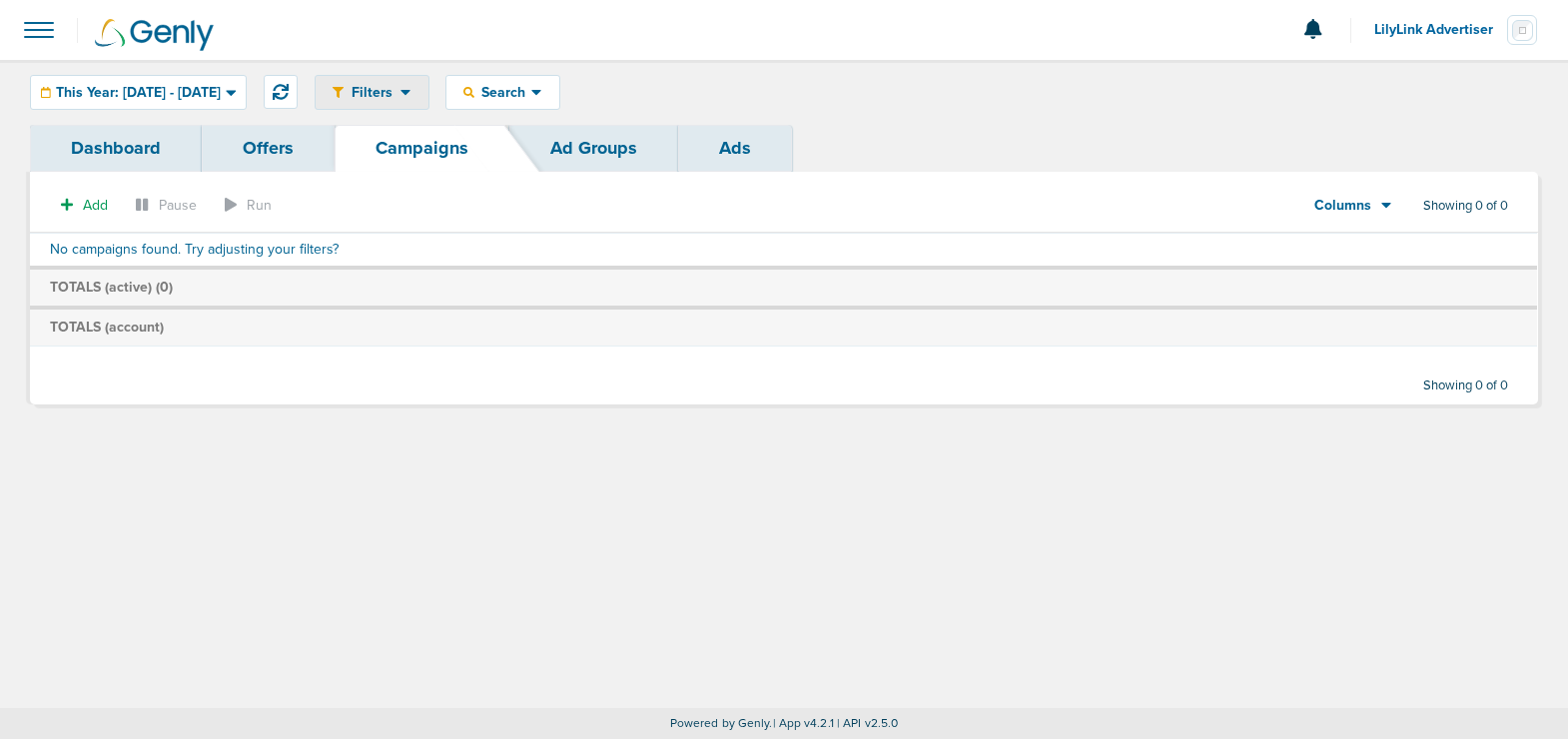 click on "Filters" at bounding box center [372, 92] 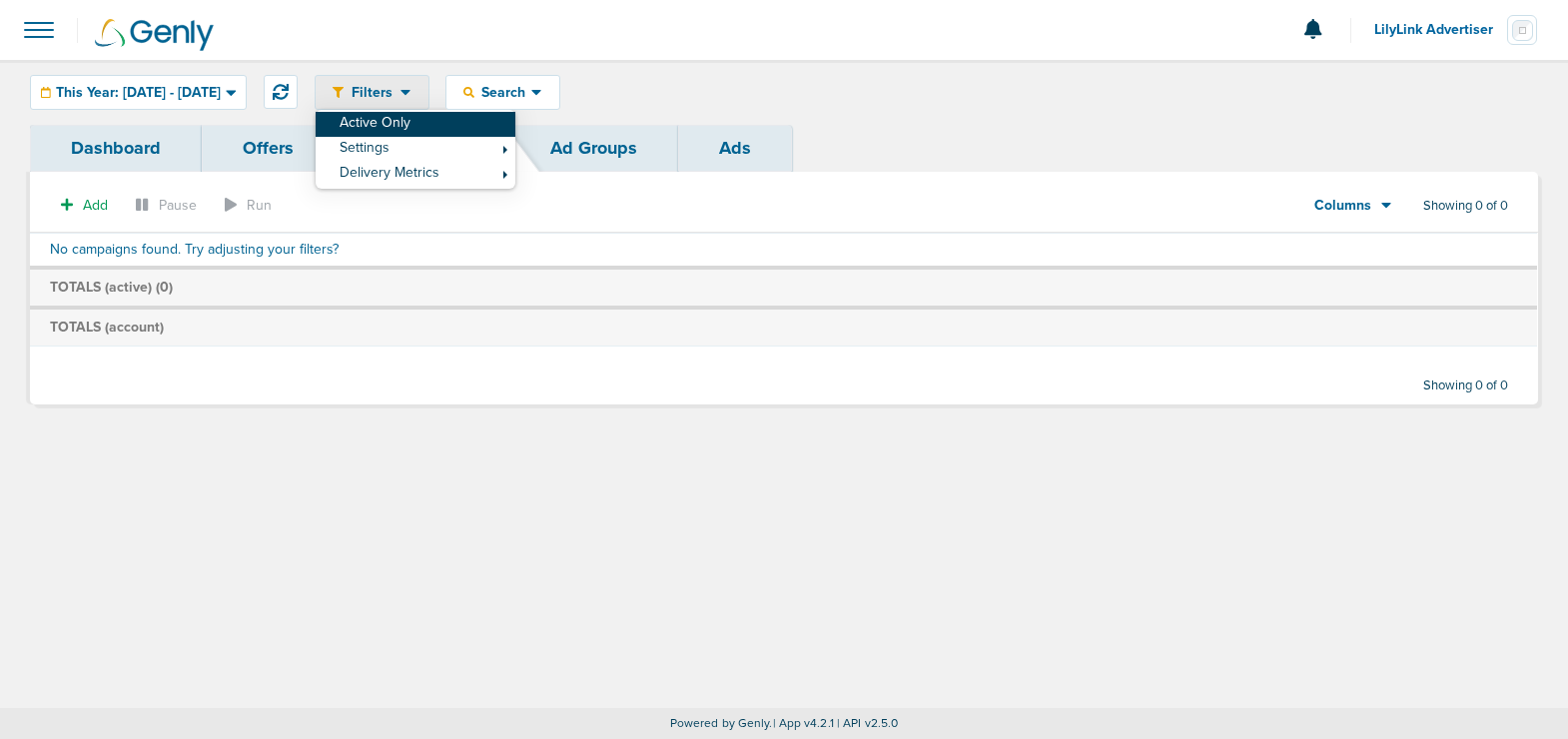 click on "Active Only" at bounding box center (415, 124) 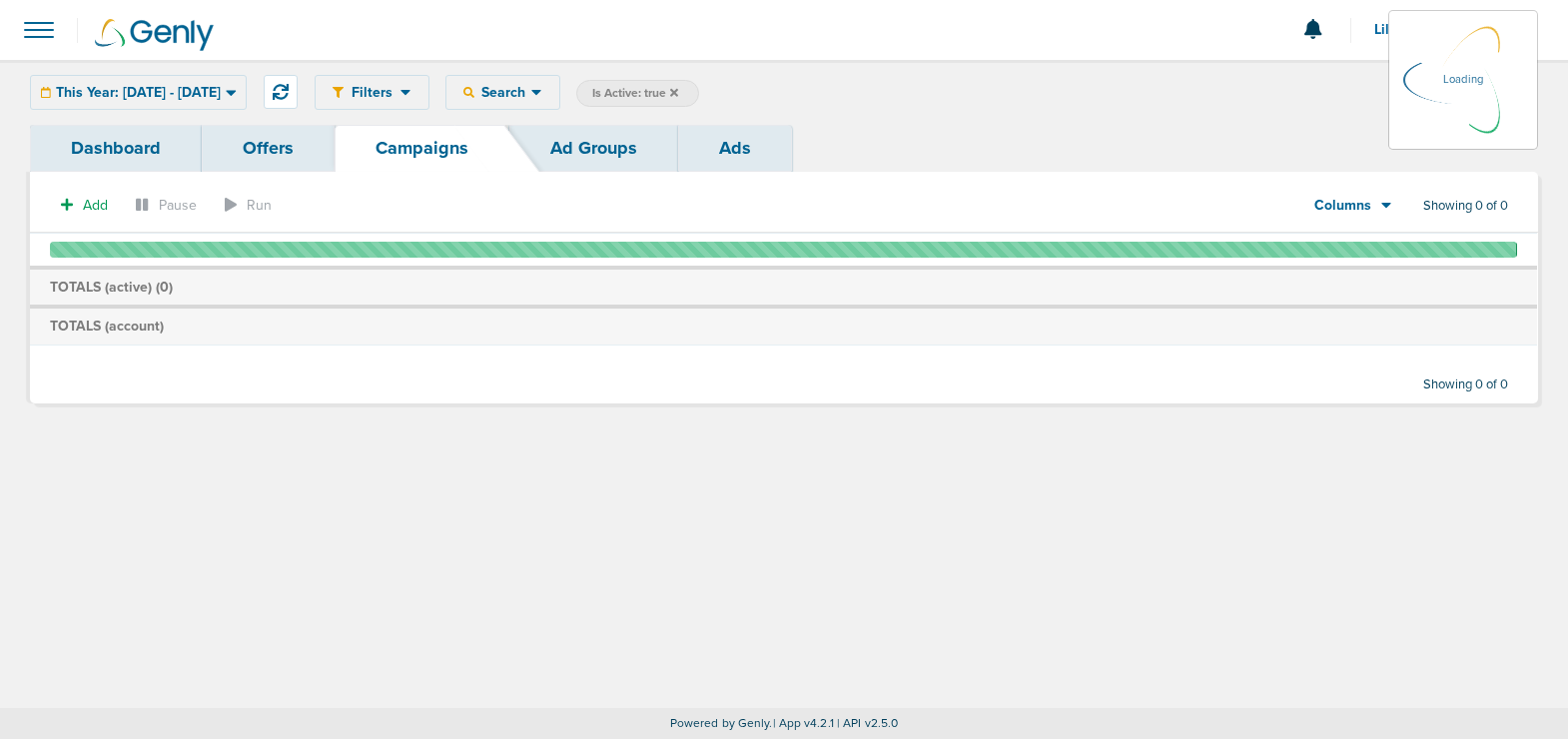 click at bounding box center [674, 92] 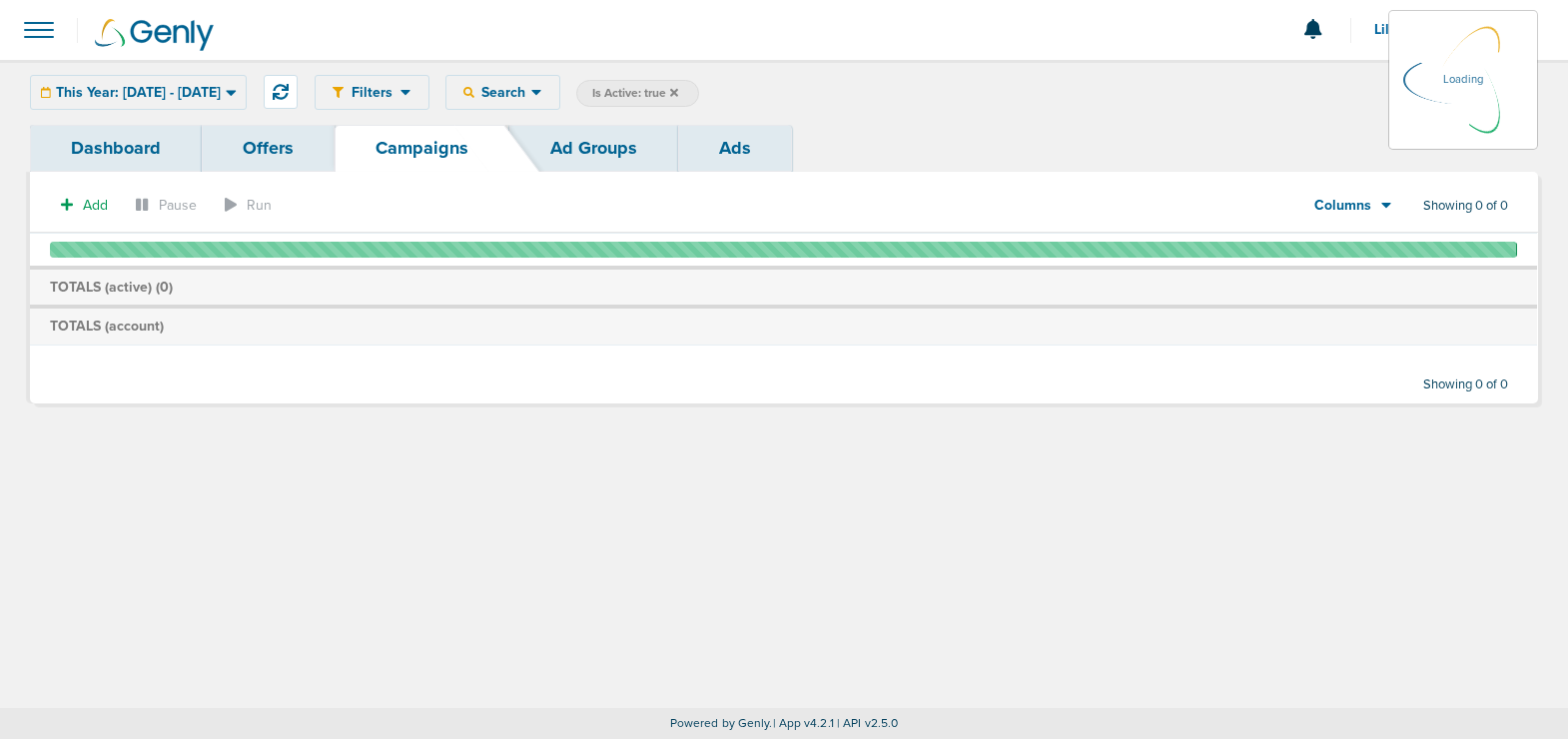 click at bounding box center (674, 92) 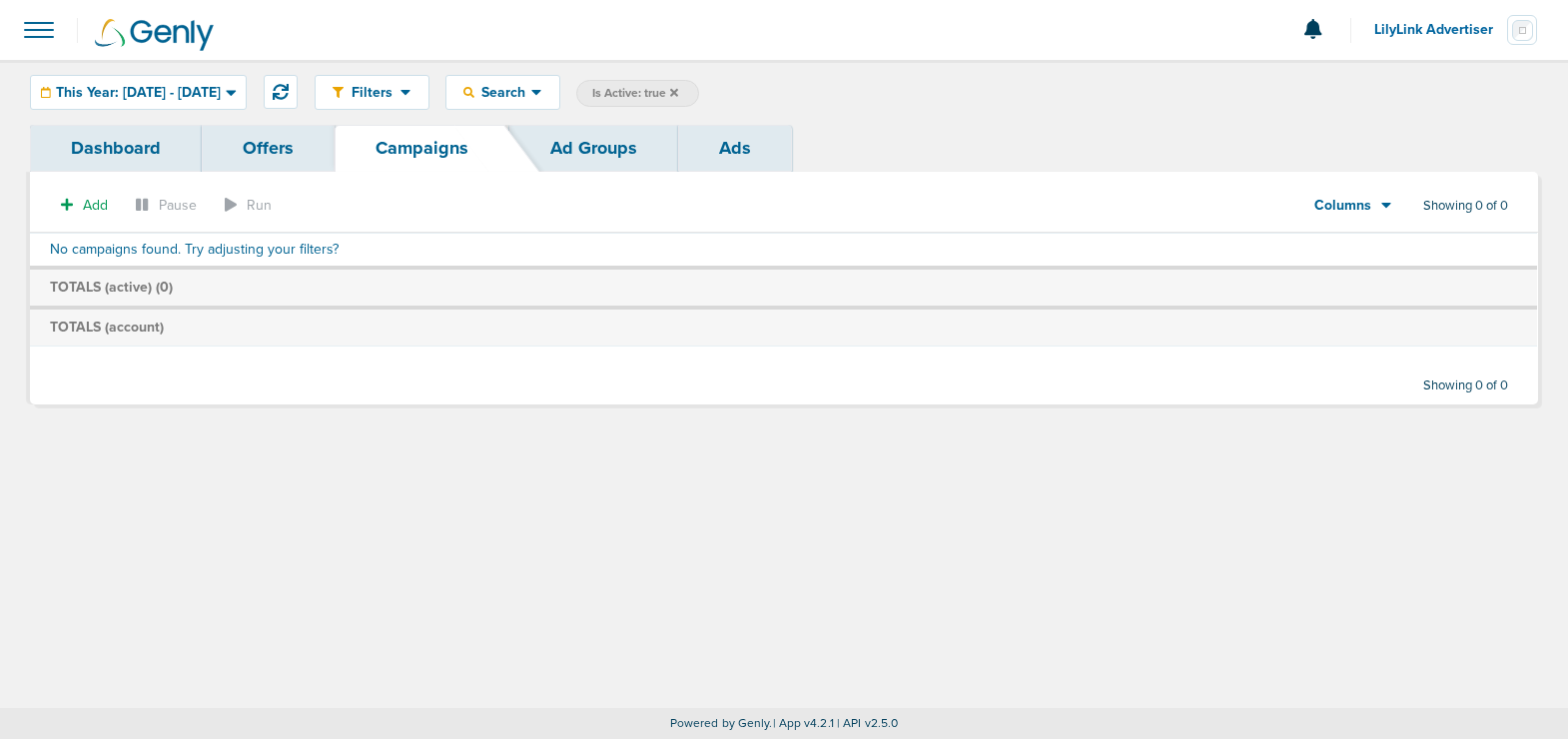 click on "Is Active: true" at bounding box center (637, 93) 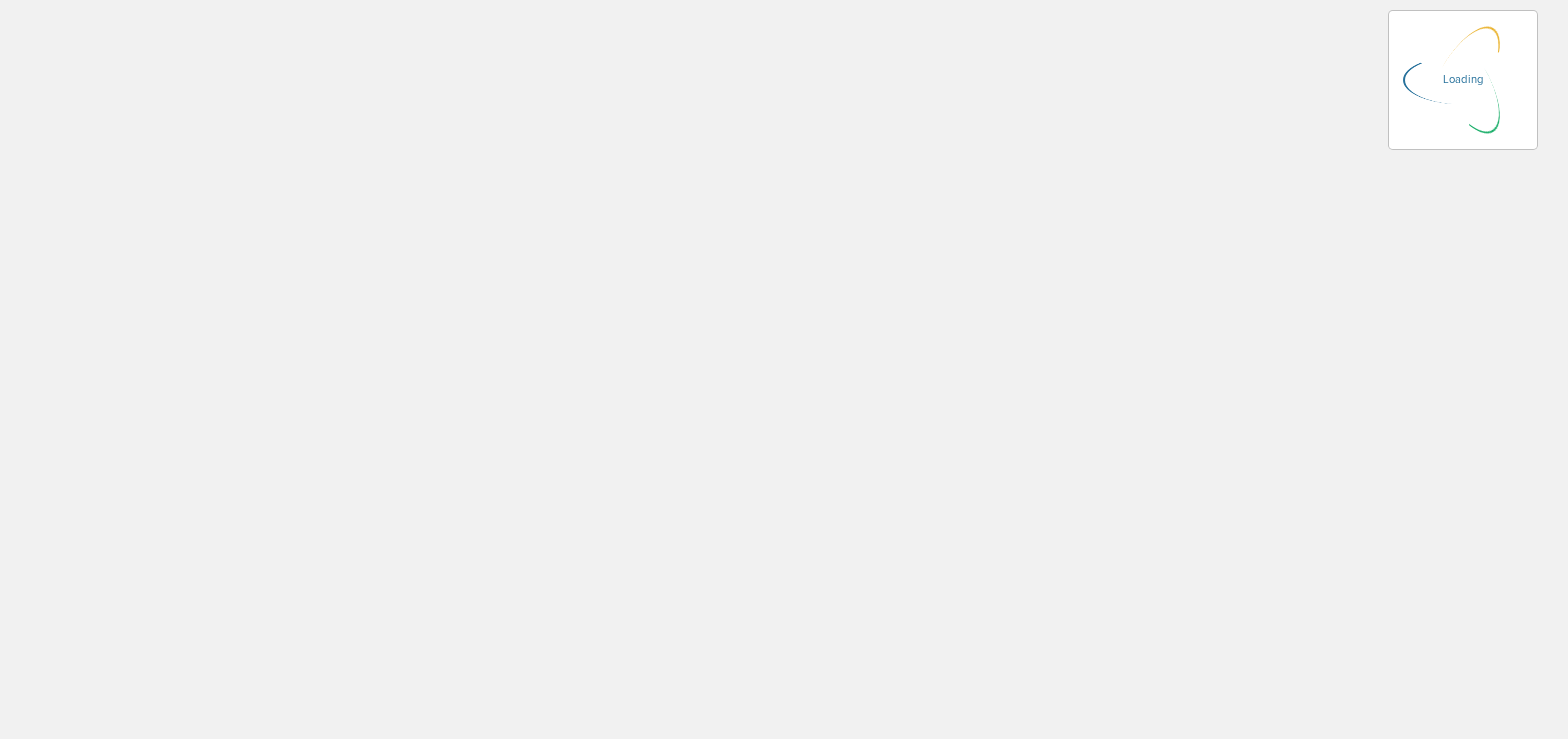 scroll, scrollTop: 0, scrollLeft: 0, axis: both 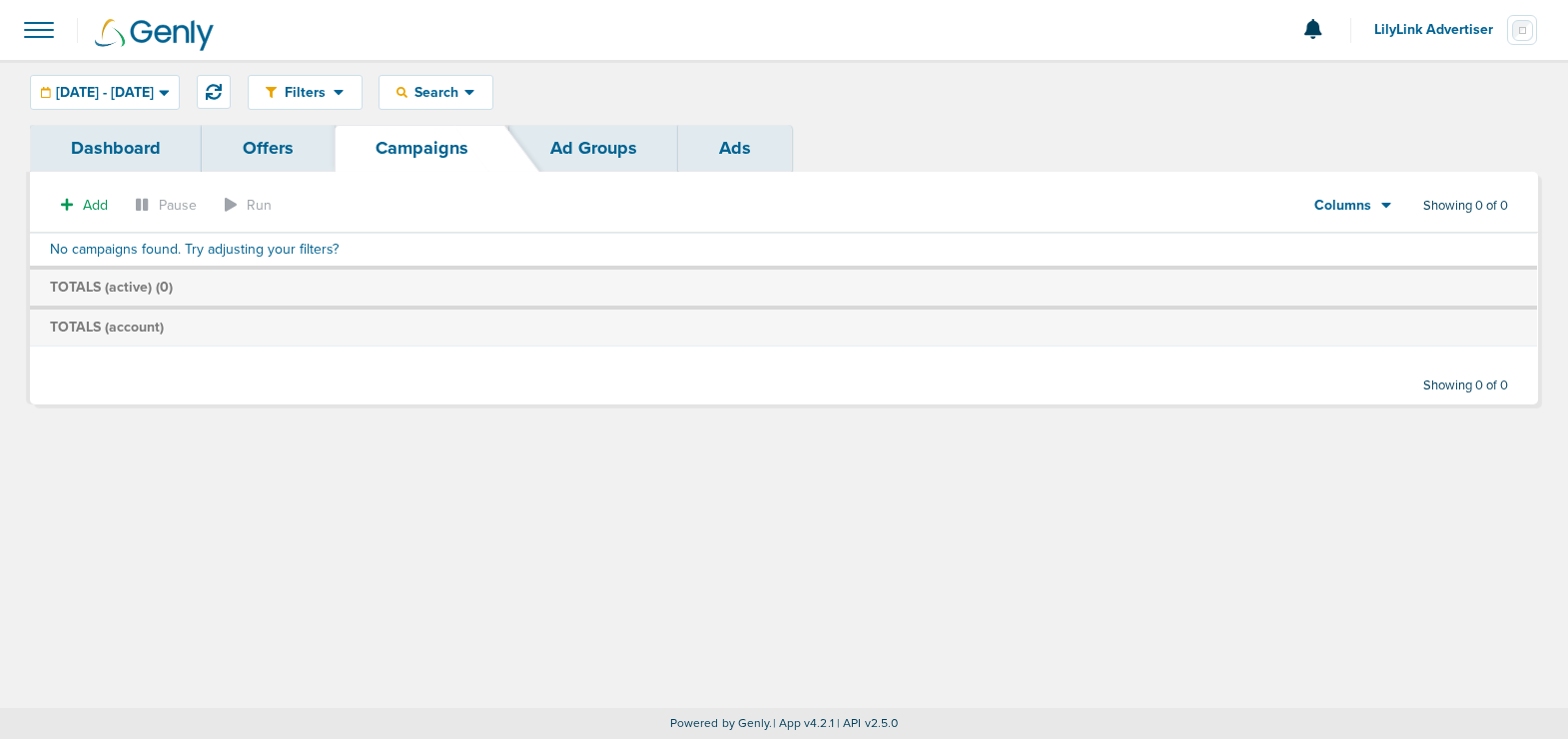 click on "LilyLink Advertiser" at bounding box center (1440, 30) 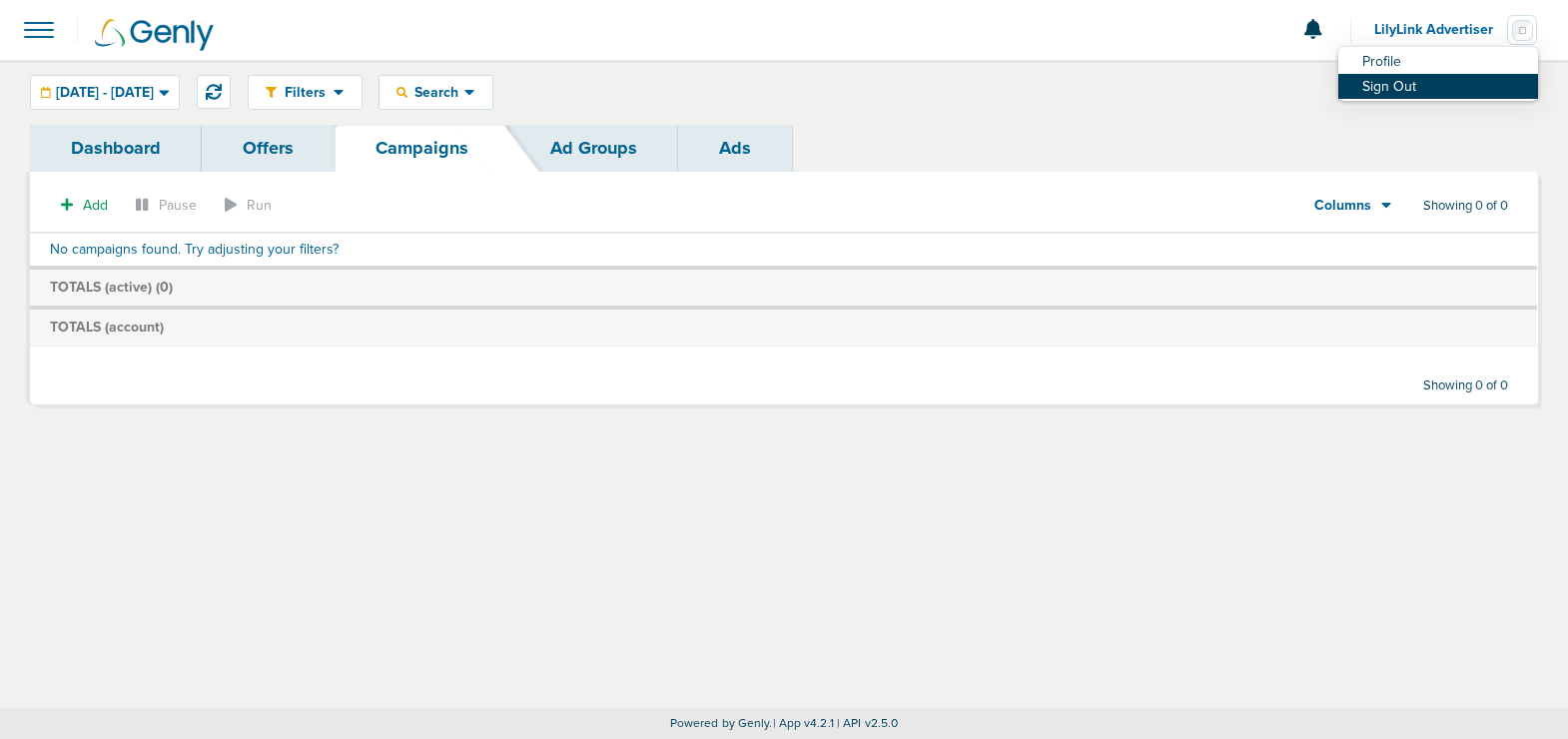 click on "Sign Out" at bounding box center (1438, 61) 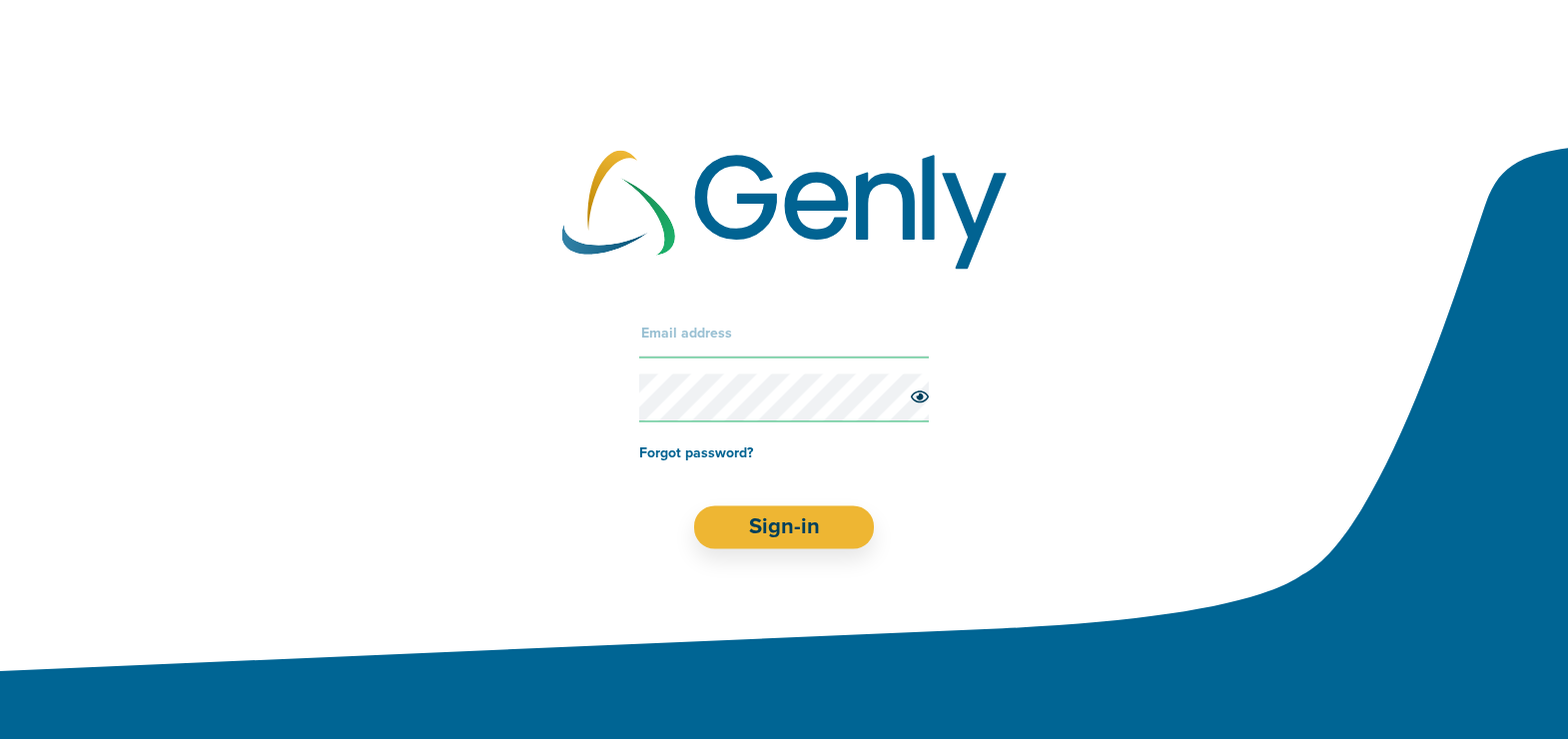 click at bounding box center [784, 334] 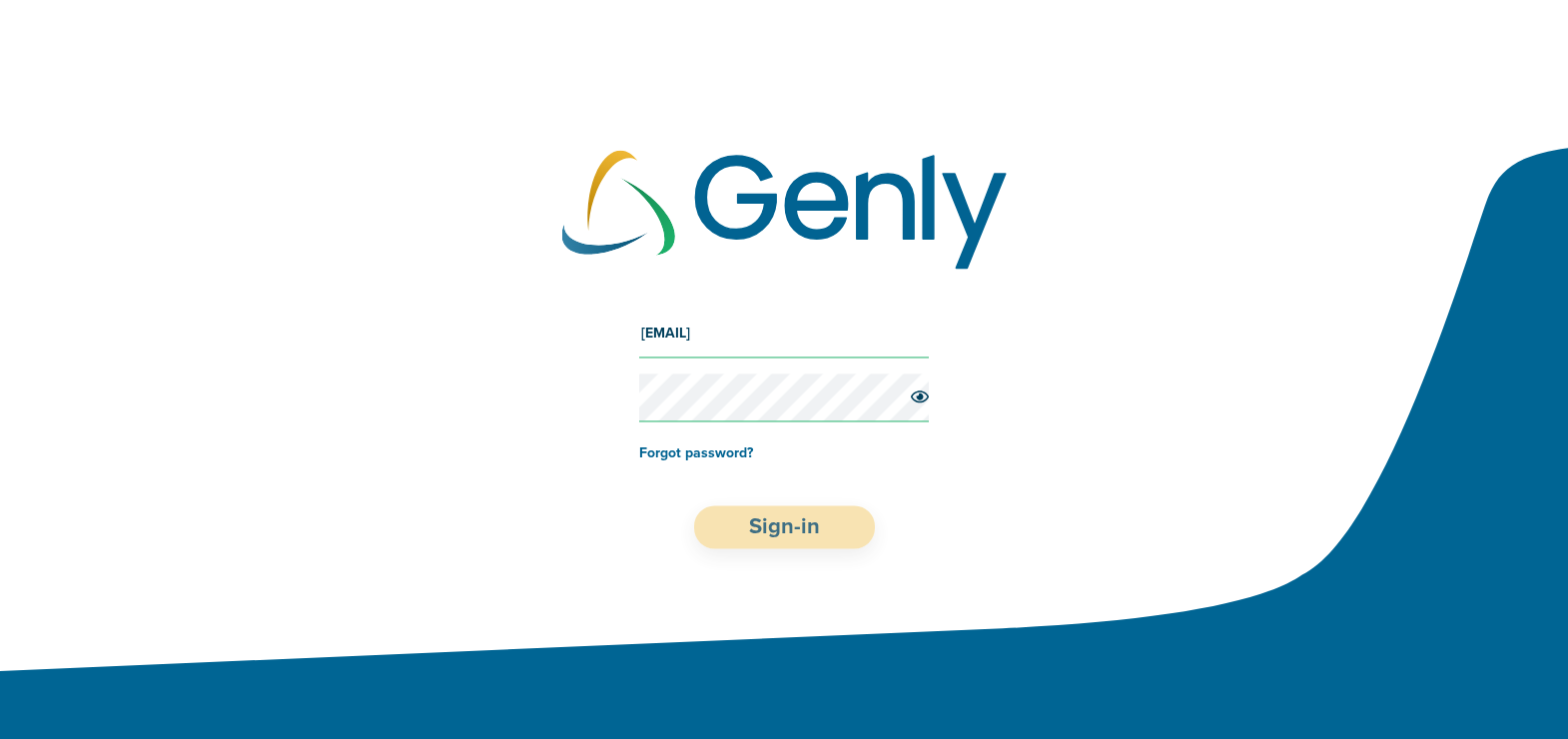 click on "Sign-in" at bounding box center [784, 527] 